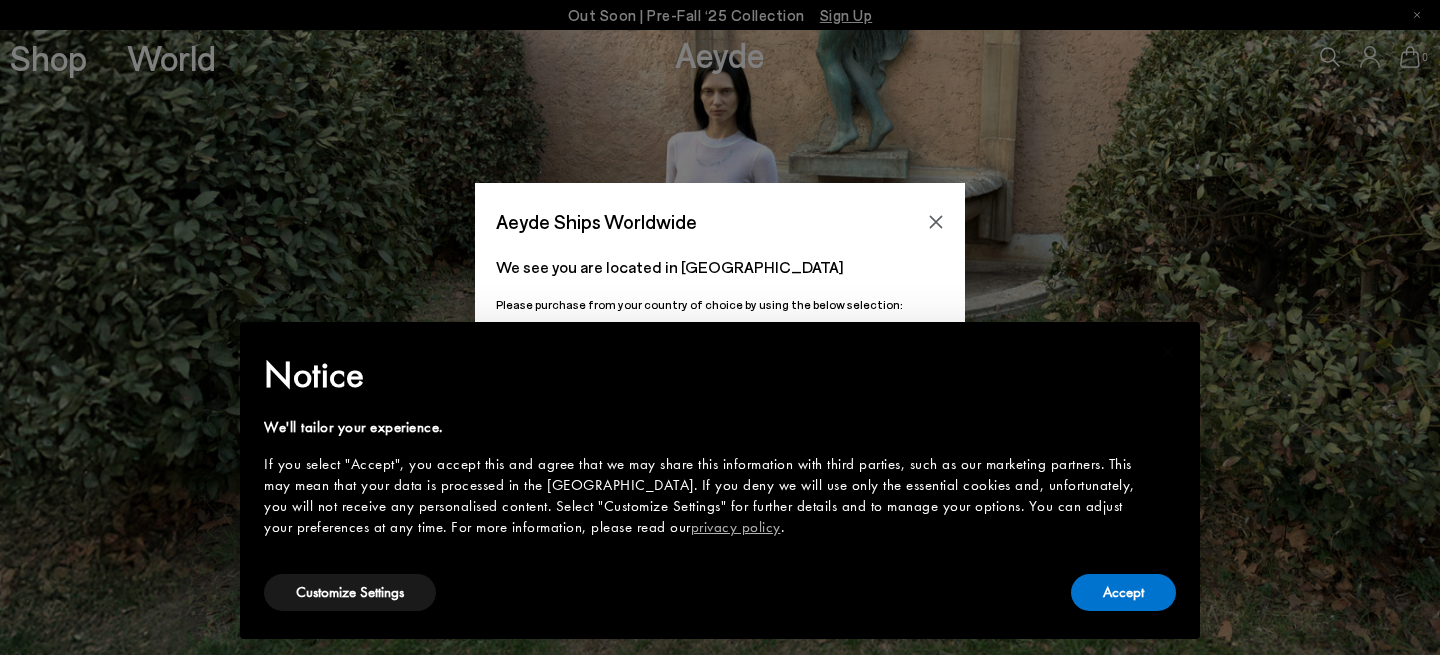 scroll, scrollTop: 0, scrollLeft: 0, axis: both 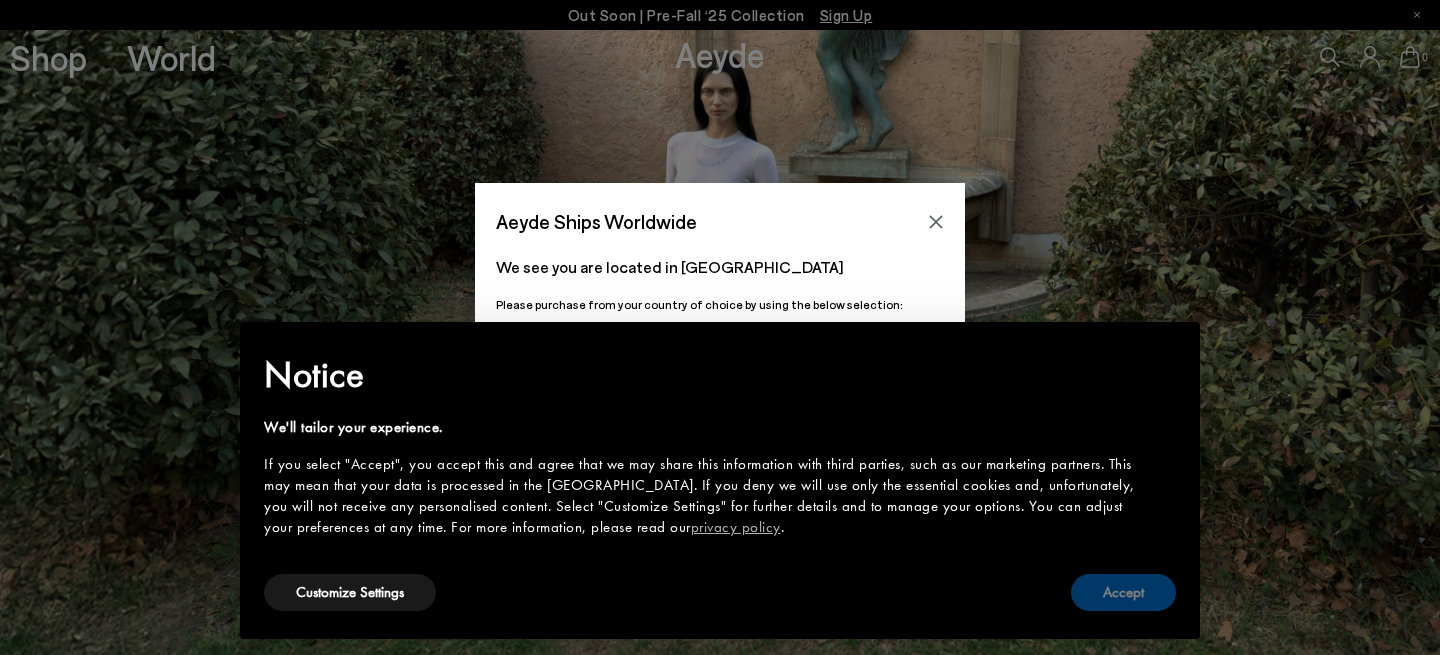 click on "Accept" at bounding box center [1123, 592] 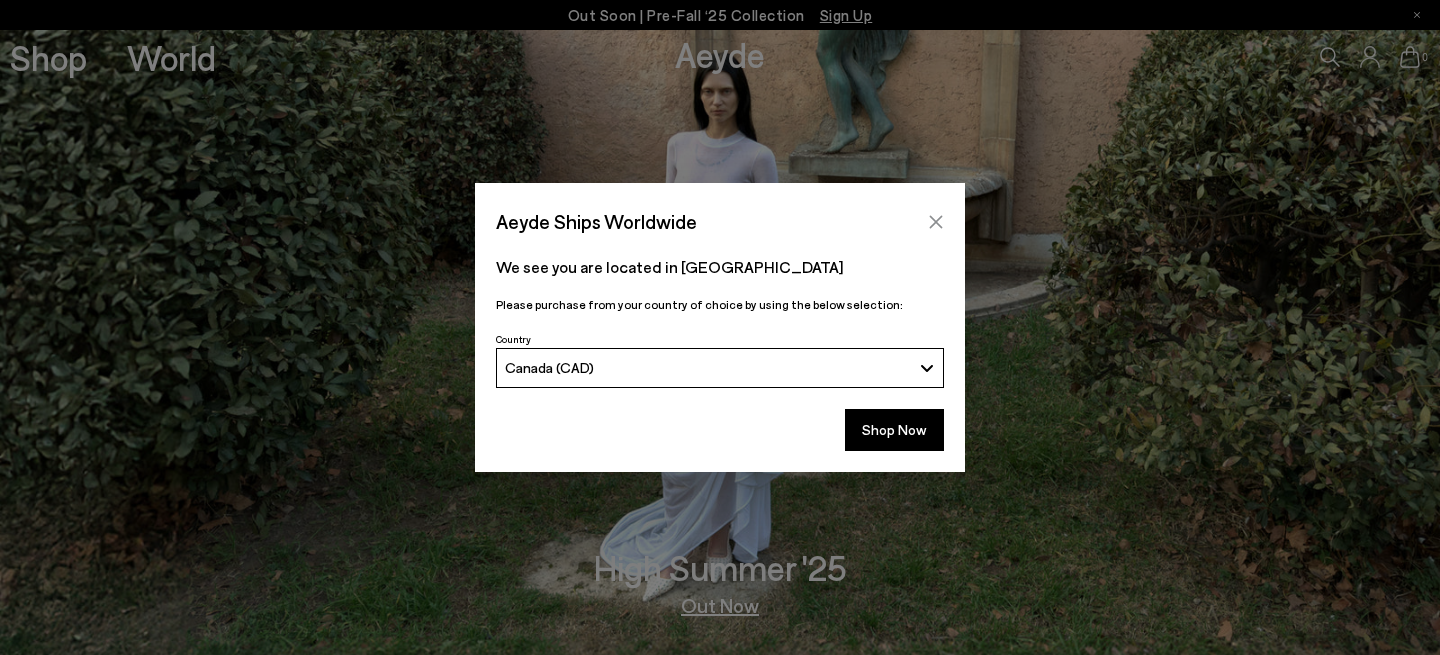 click 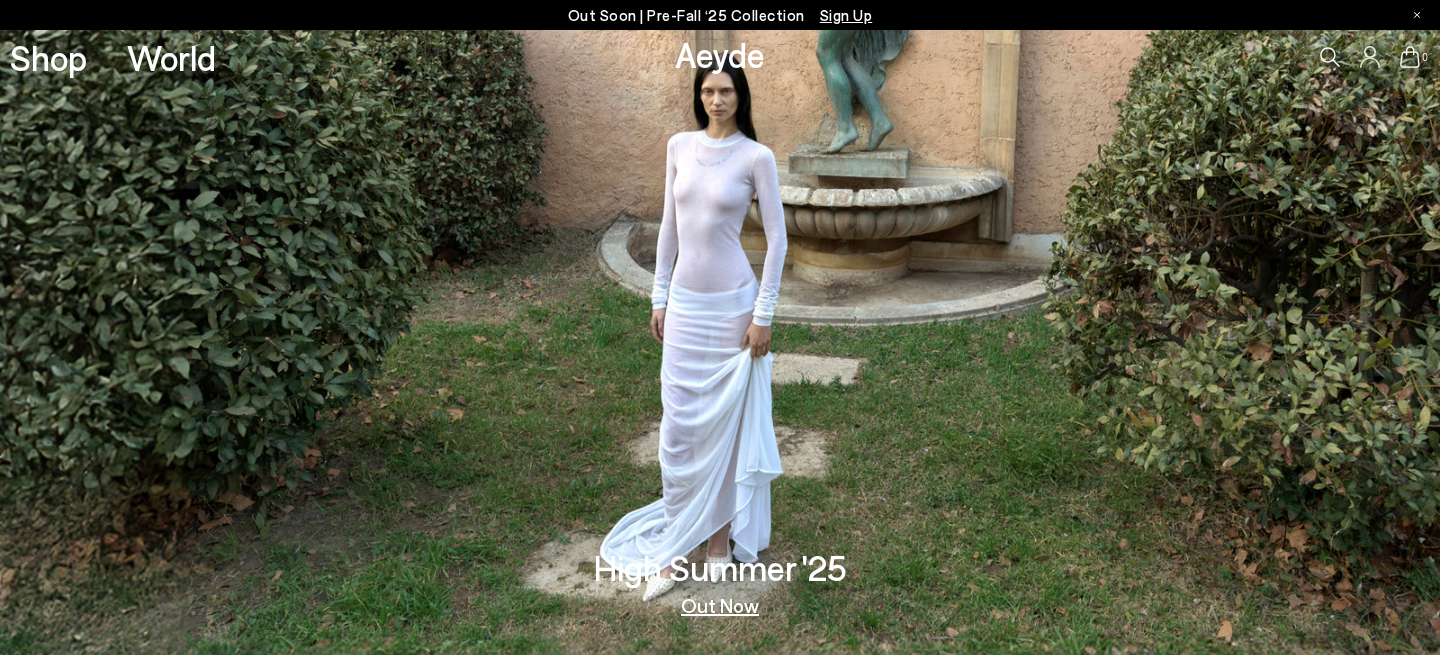 click at bounding box center (720, 342) 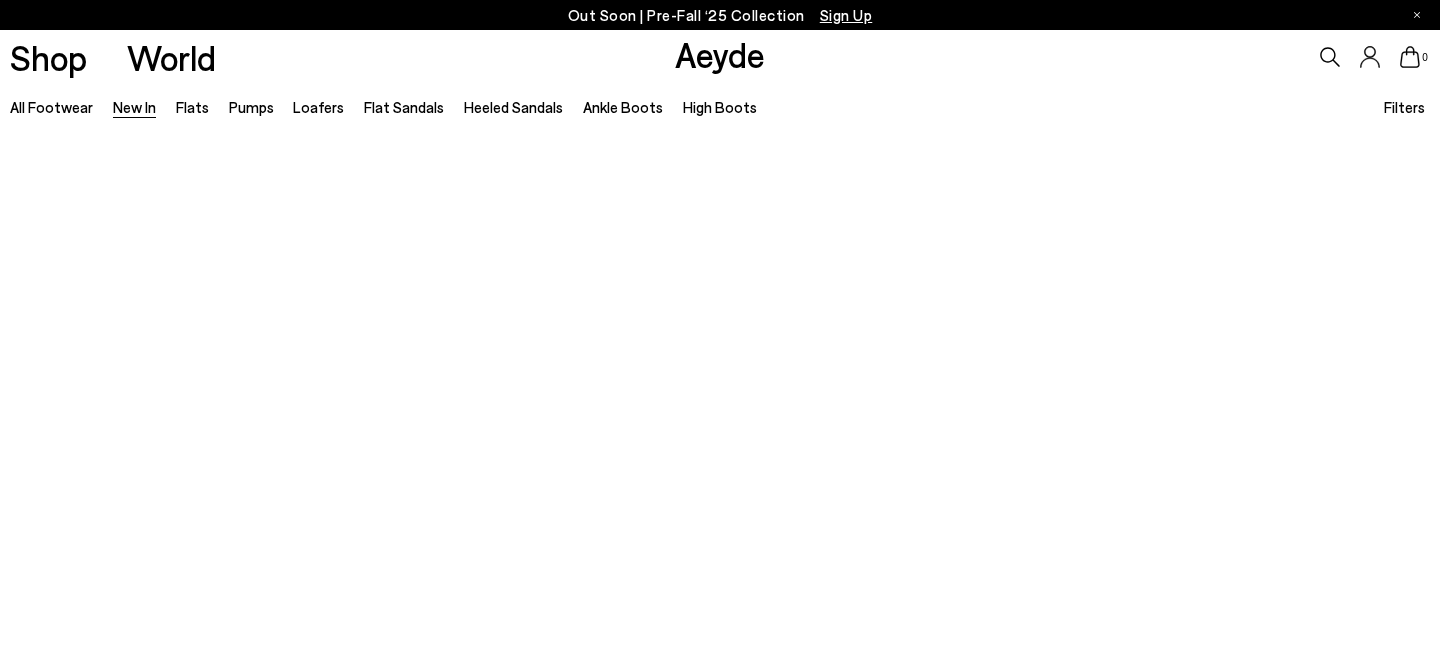 scroll, scrollTop: 0, scrollLeft: 0, axis: both 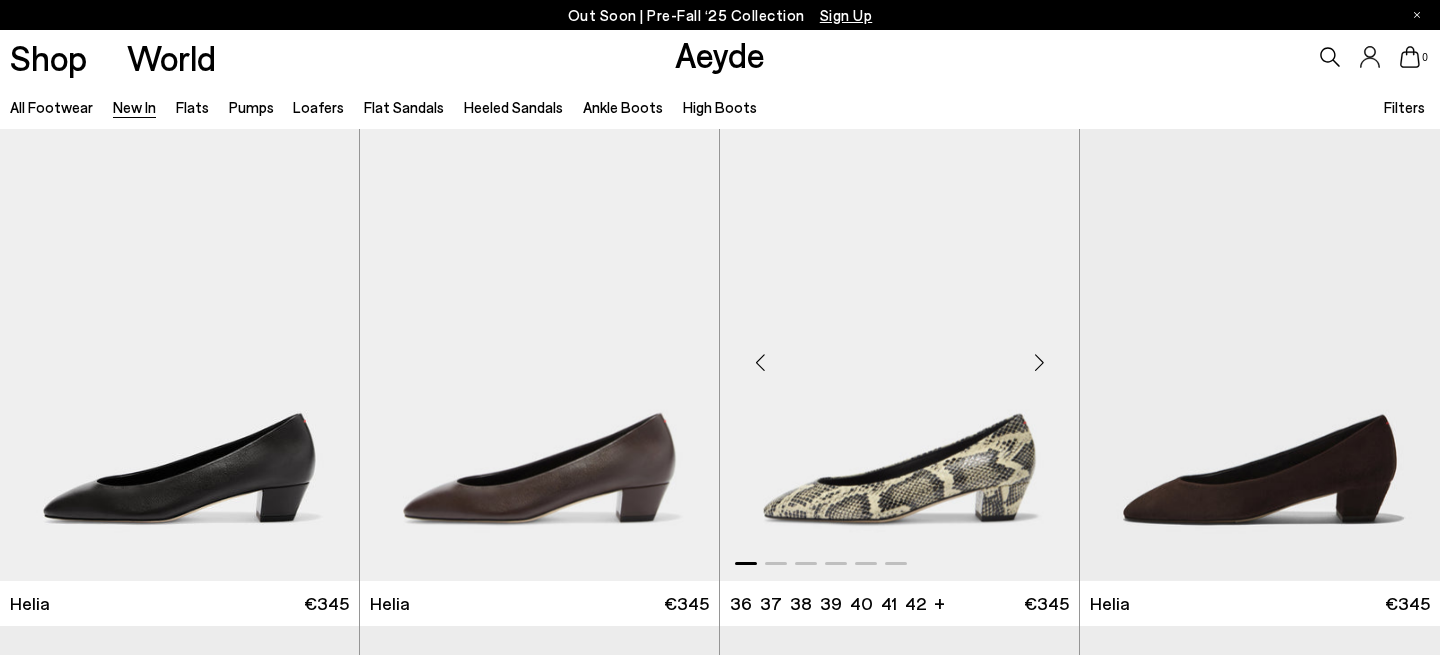 click at bounding box center [899, 354] 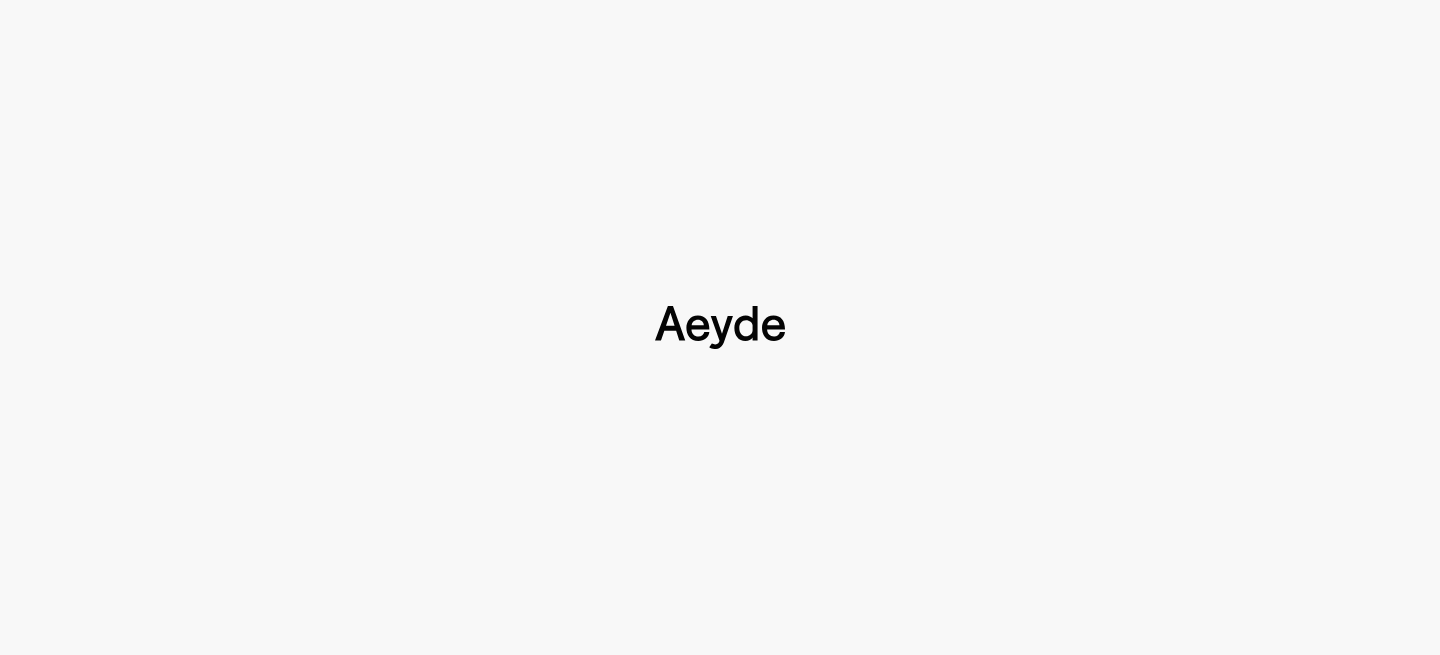 scroll, scrollTop: 0, scrollLeft: 0, axis: both 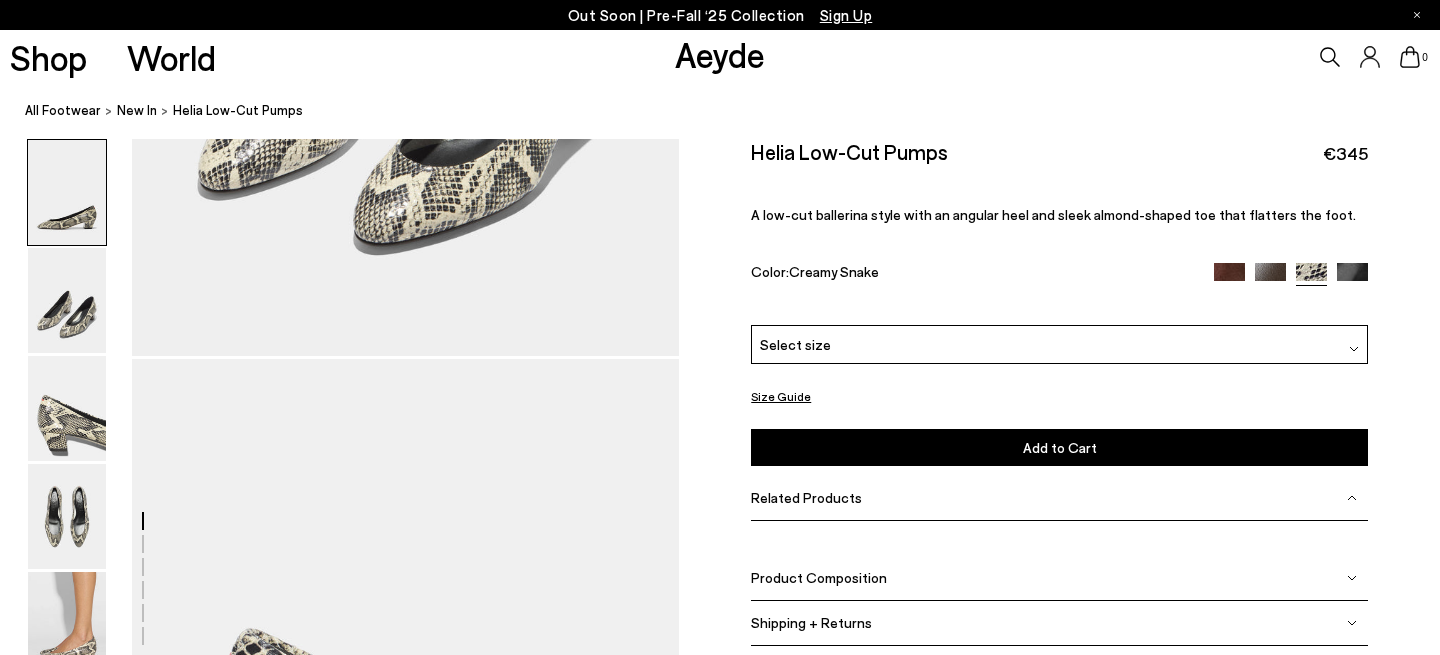 click on "Product Composition" at bounding box center [819, 577] 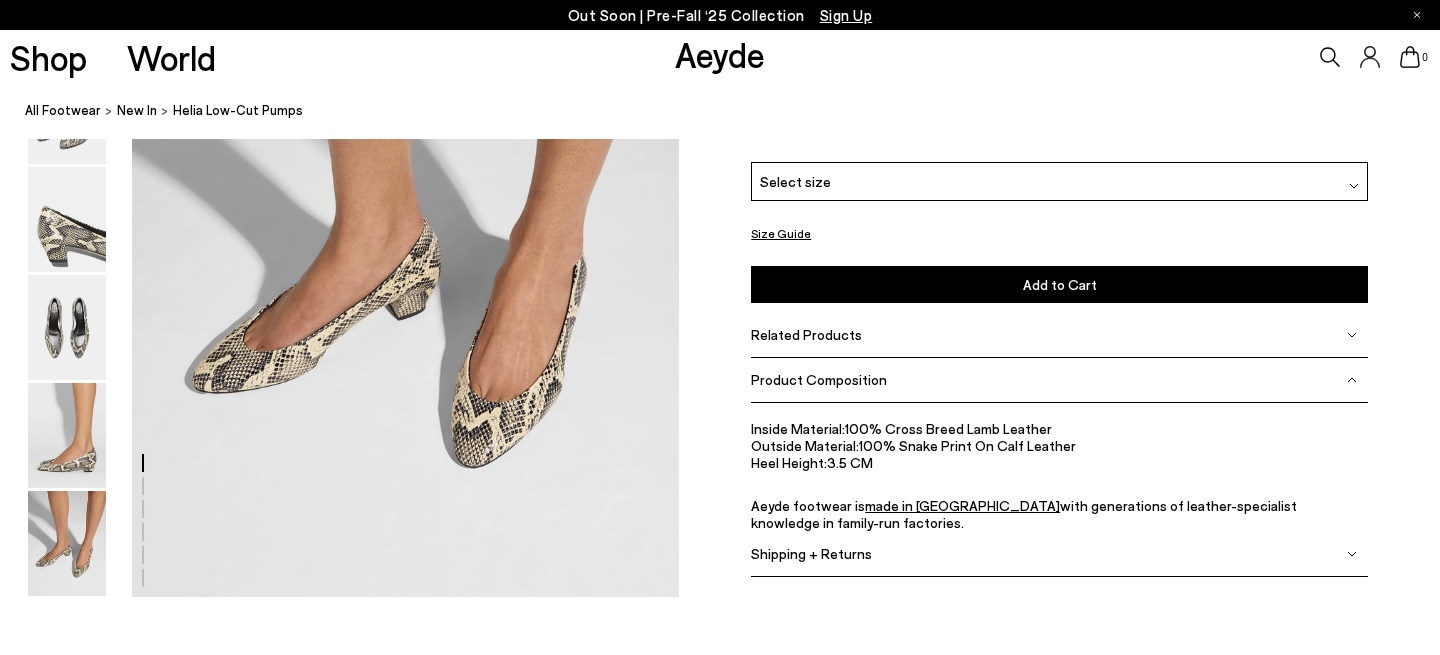 scroll, scrollTop: 3942, scrollLeft: 0, axis: vertical 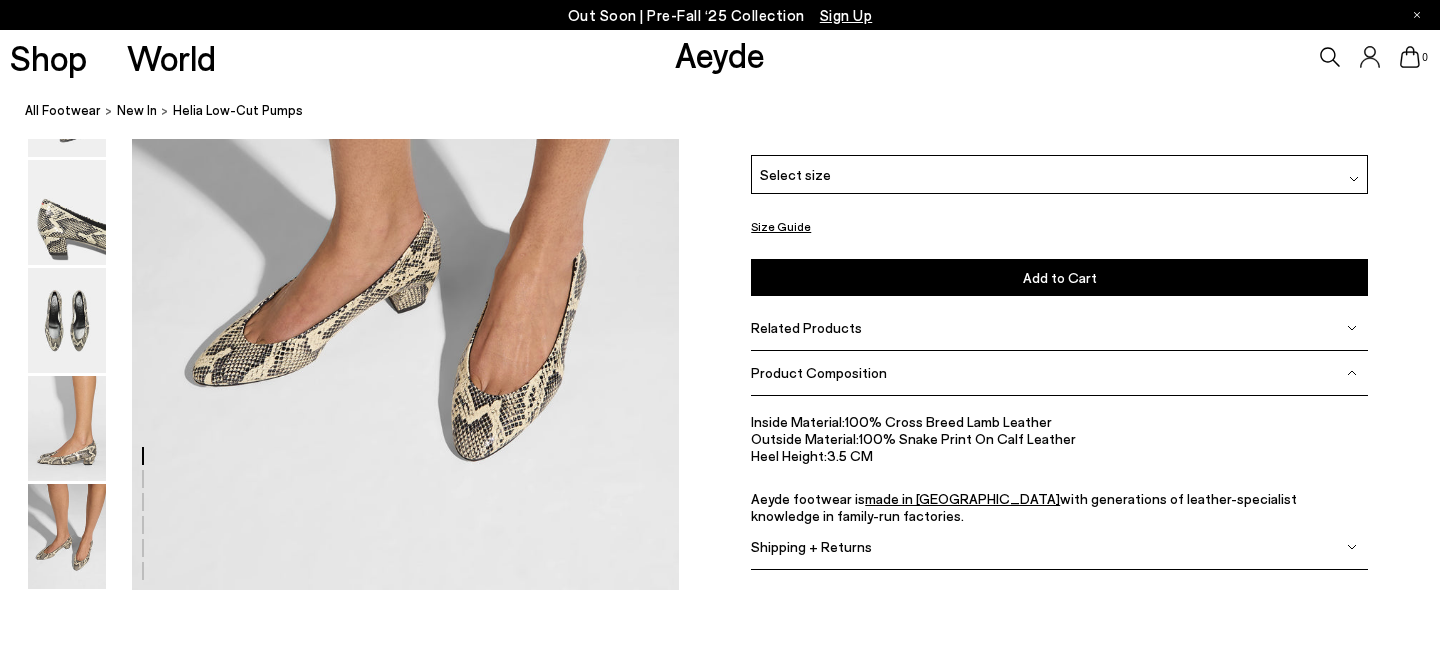 click on "Product Composition" at bounding box center [1059, 373] 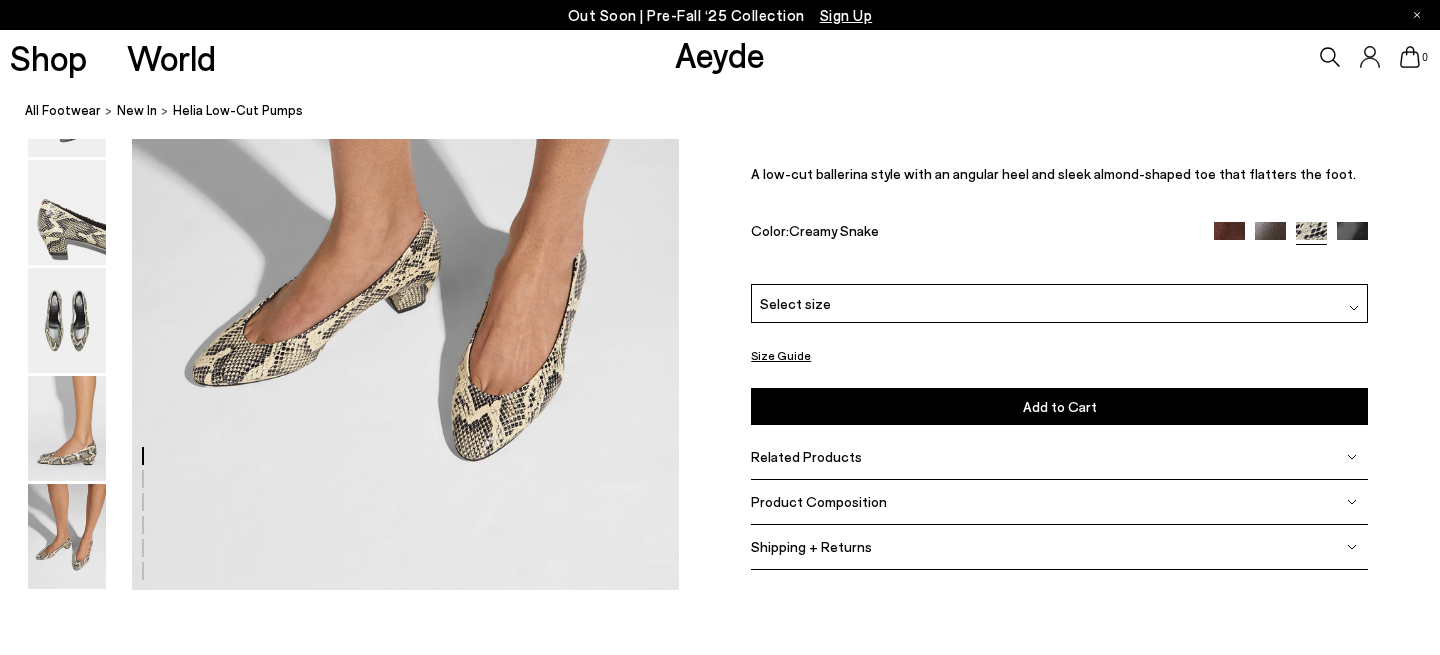 click on "Select size" at bounding box center [1059, 304] 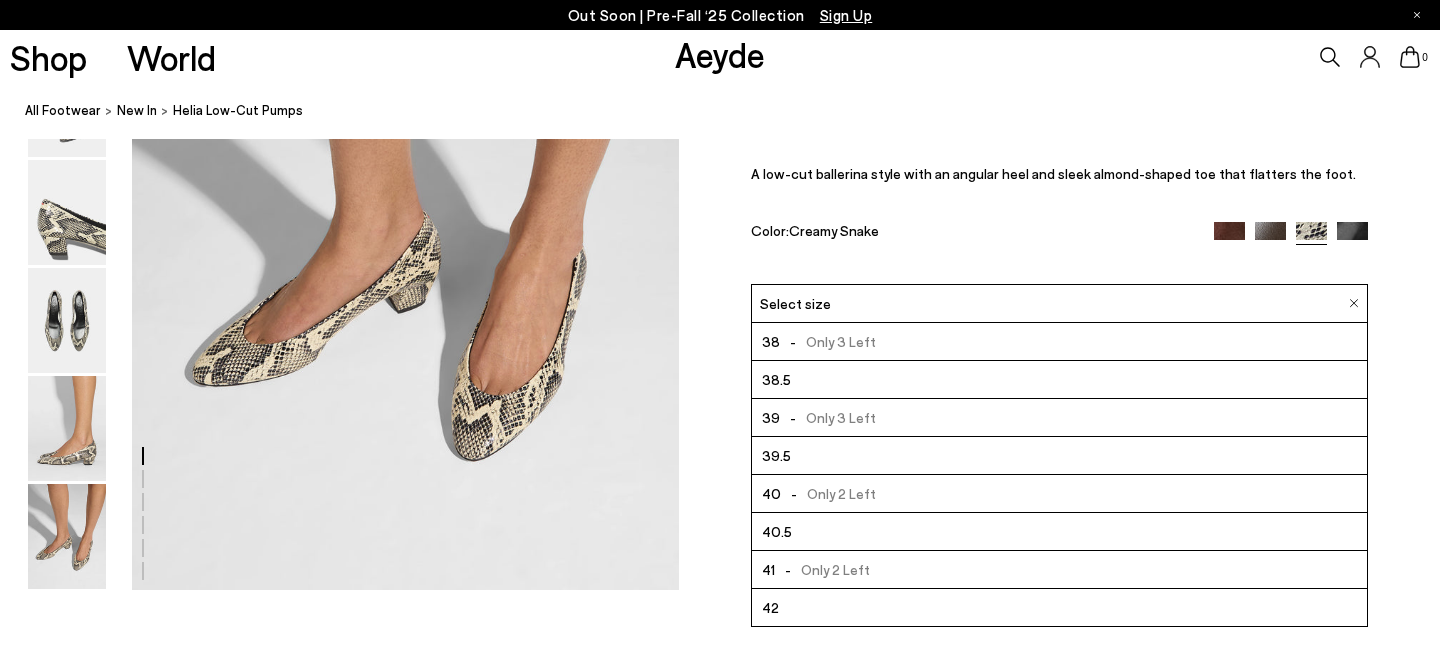 scroll, scrollTop: 0, scrollLeft: 0, axis: both 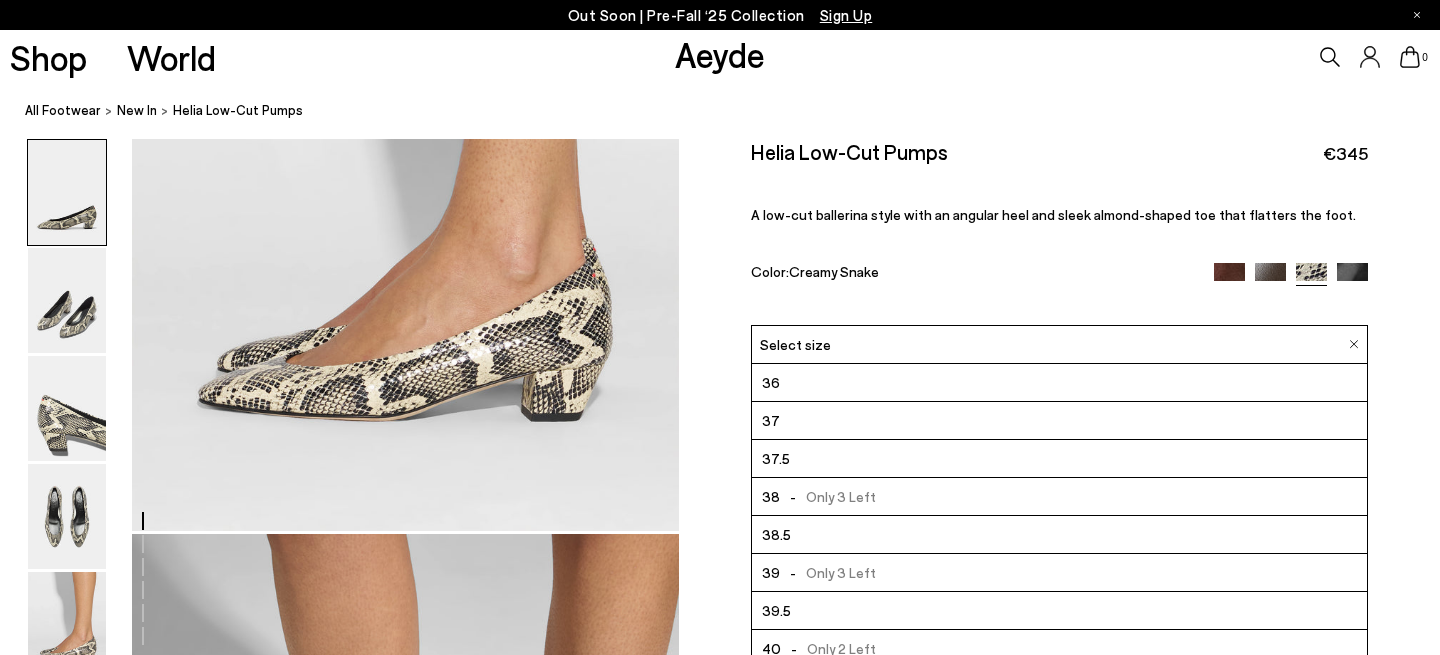 click at bounding box center (1270, 277) 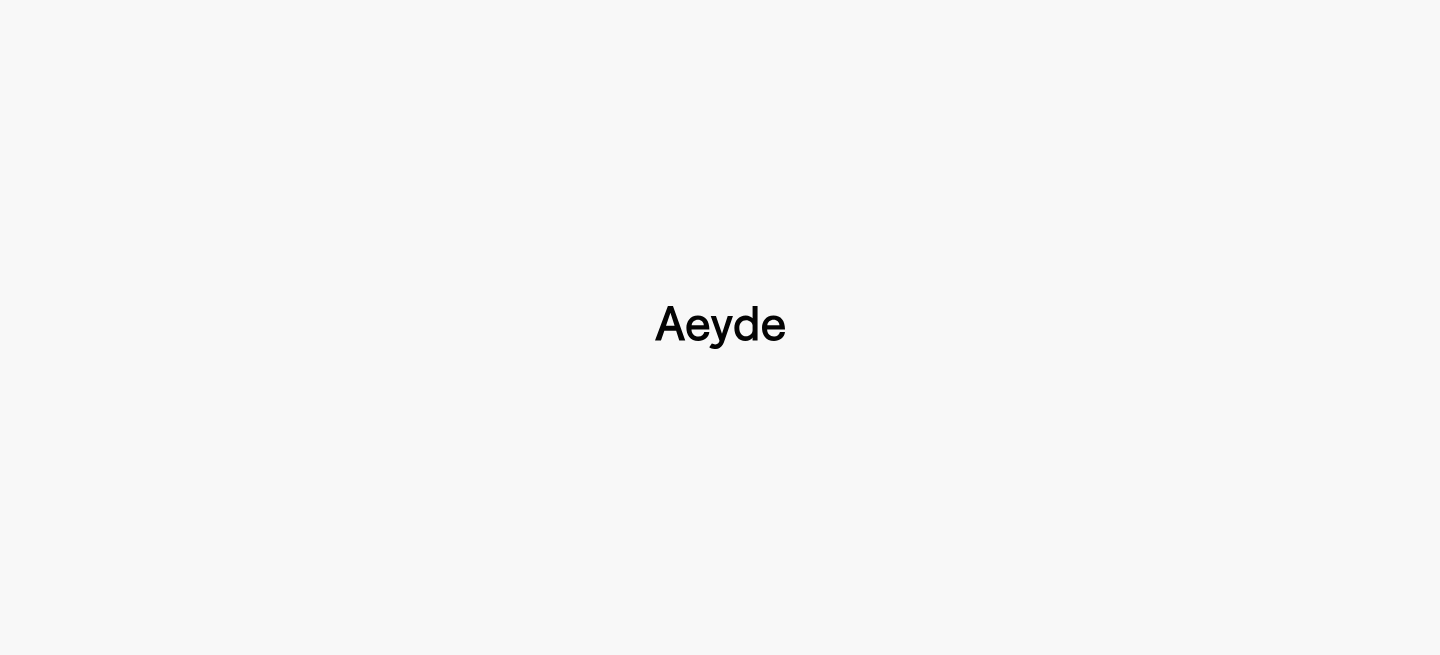 scroll, scrollTop: 0, scrollLeft: 0, axis: both 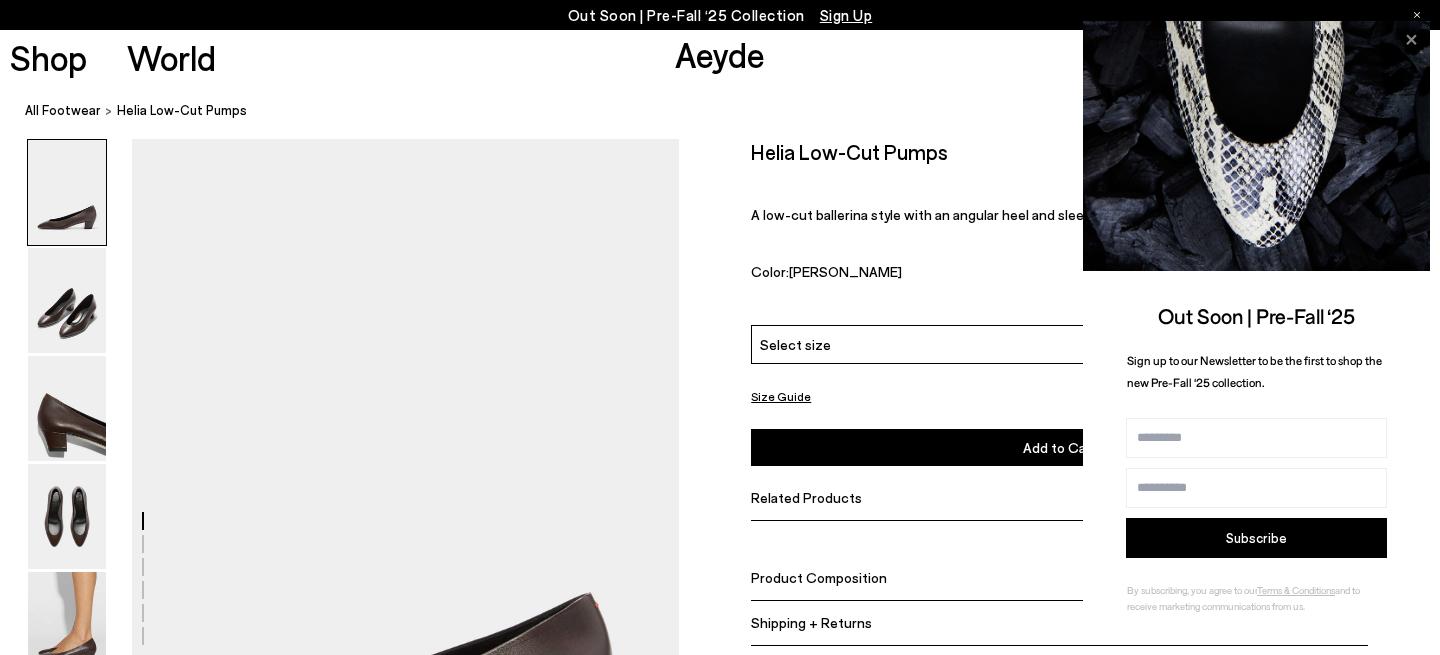 click 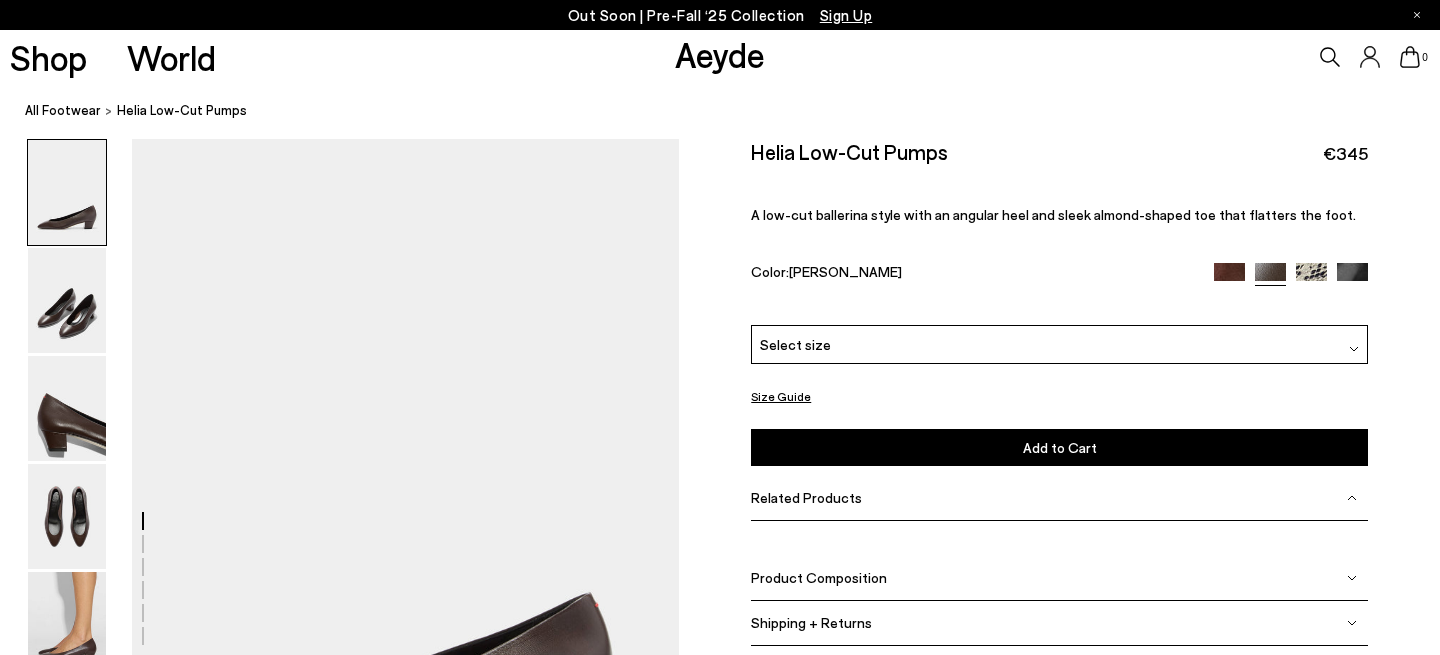 click on "Select size" at bounding box center [1059, 344] 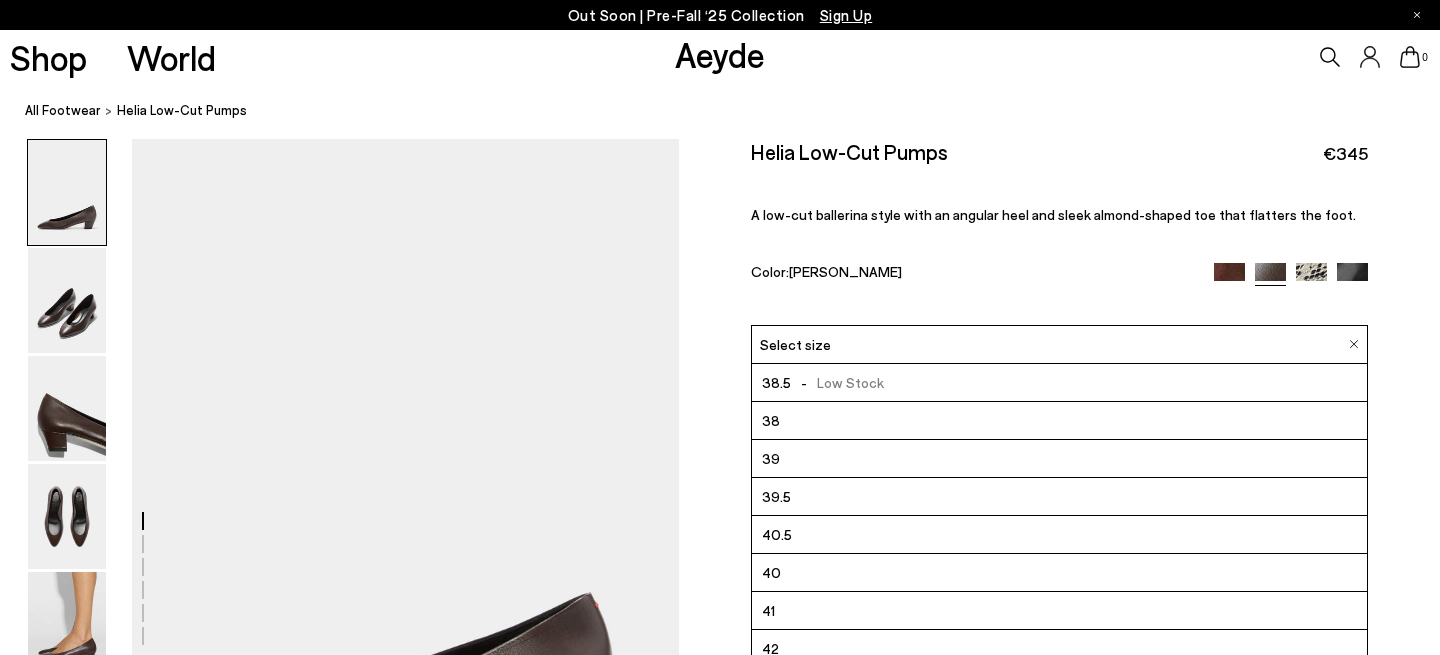 scroll, scrollTop: 0, scrollLeft: 0, axis: both 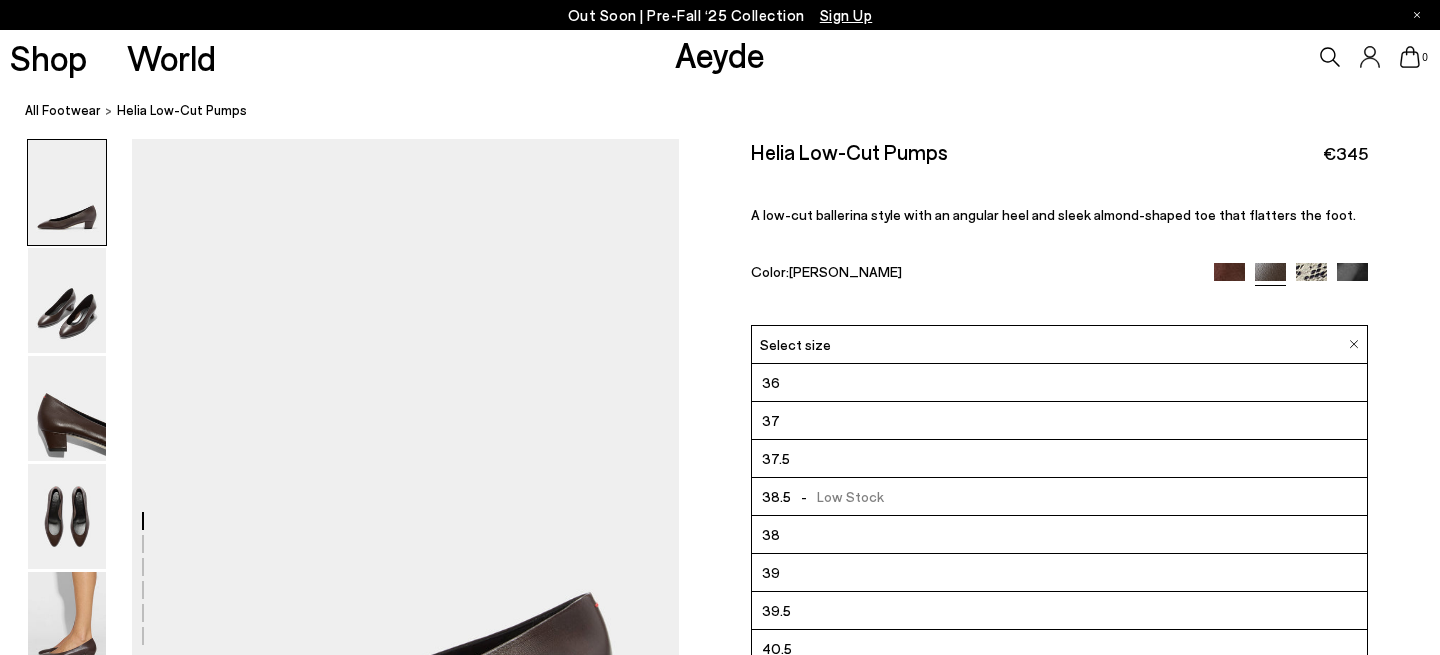 click at bounding box center (1352, 278) 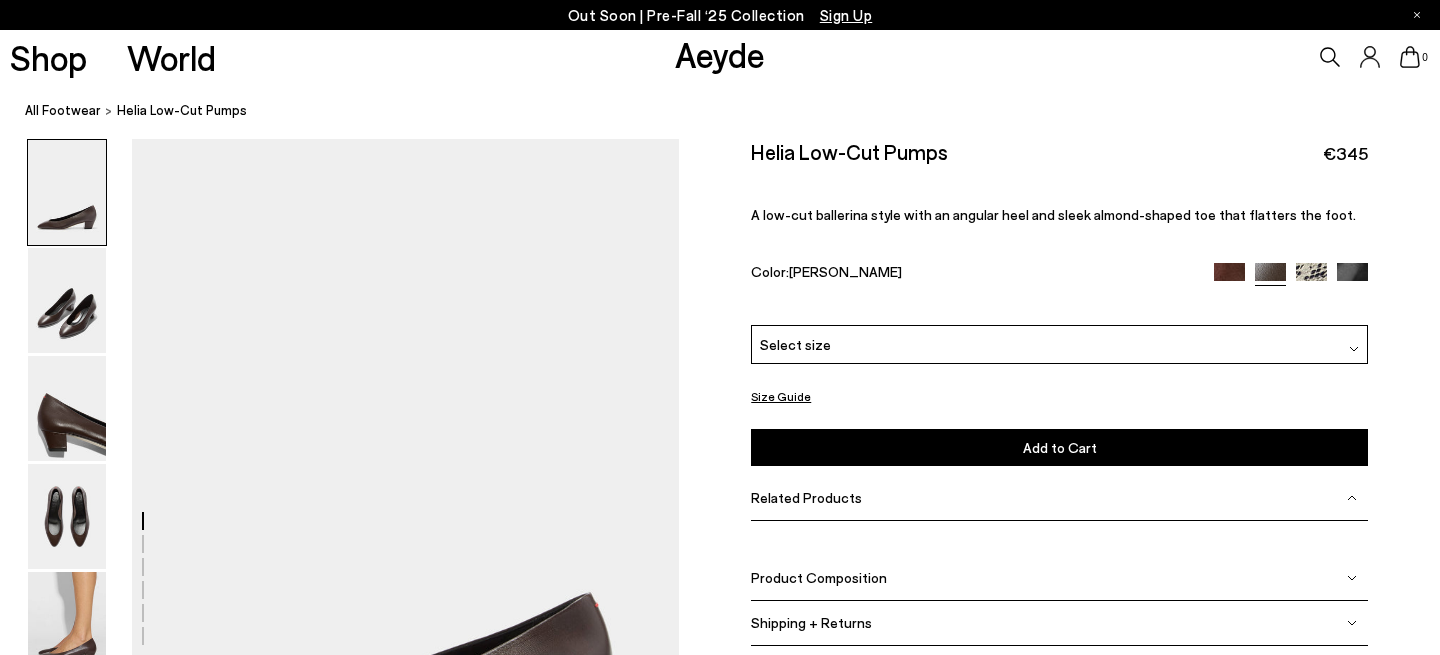 click at bounding box center [1352, 278] 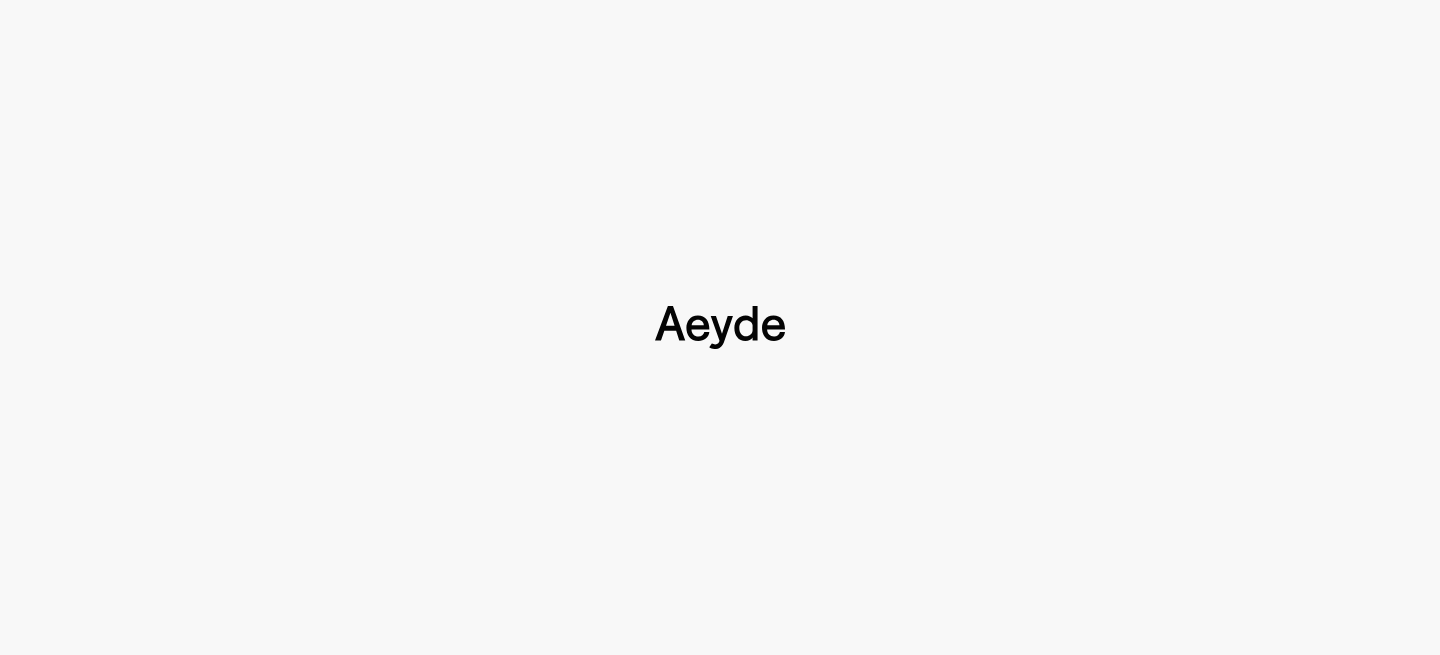 scroll, scrollTop: 0, scrollLeft: 0, axis: both 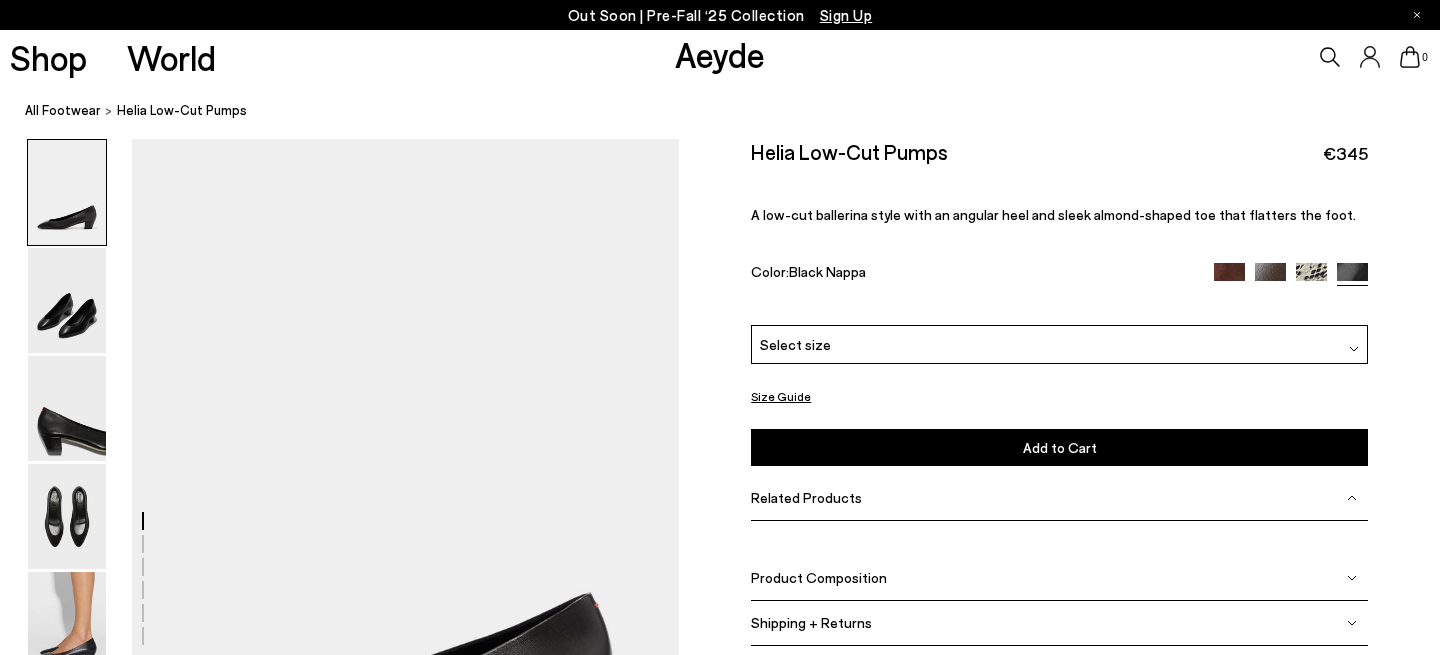 click on "Select size" at bounding box center [1059, 344] 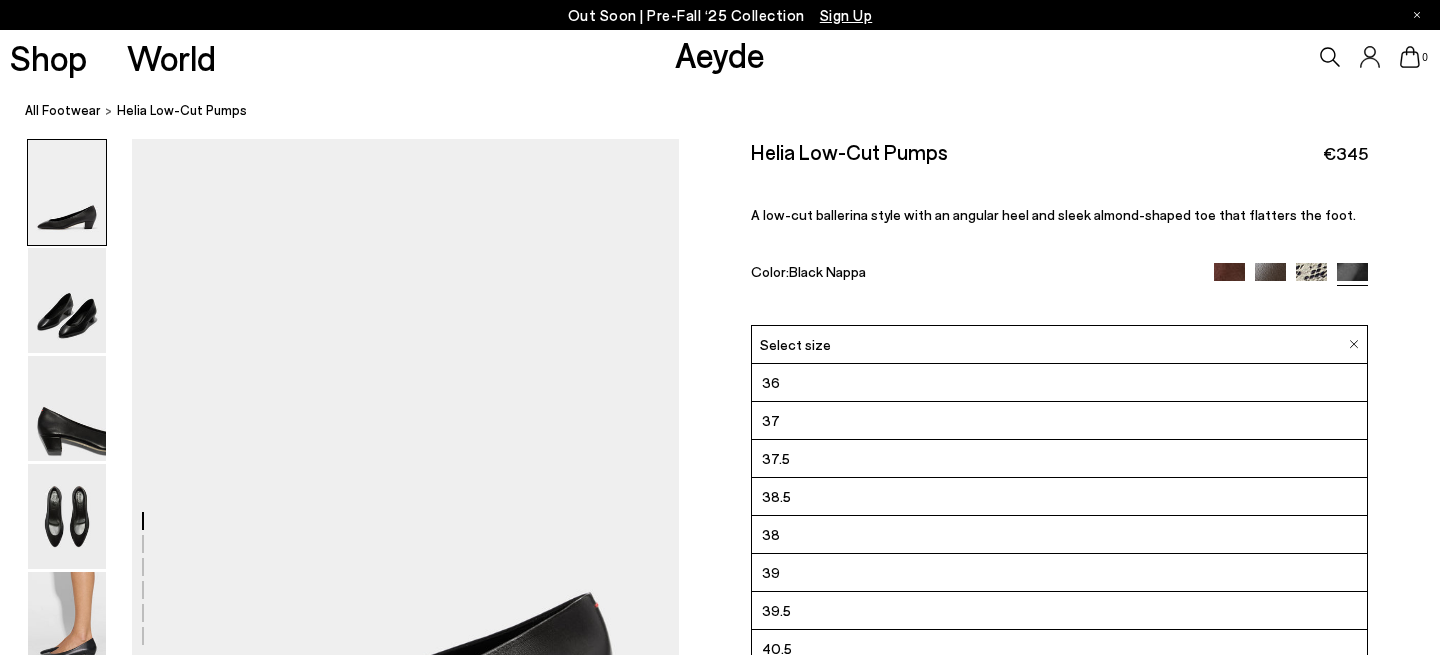 scroll, scrollTop: 114, scrollLeft: 0, axis: vertical 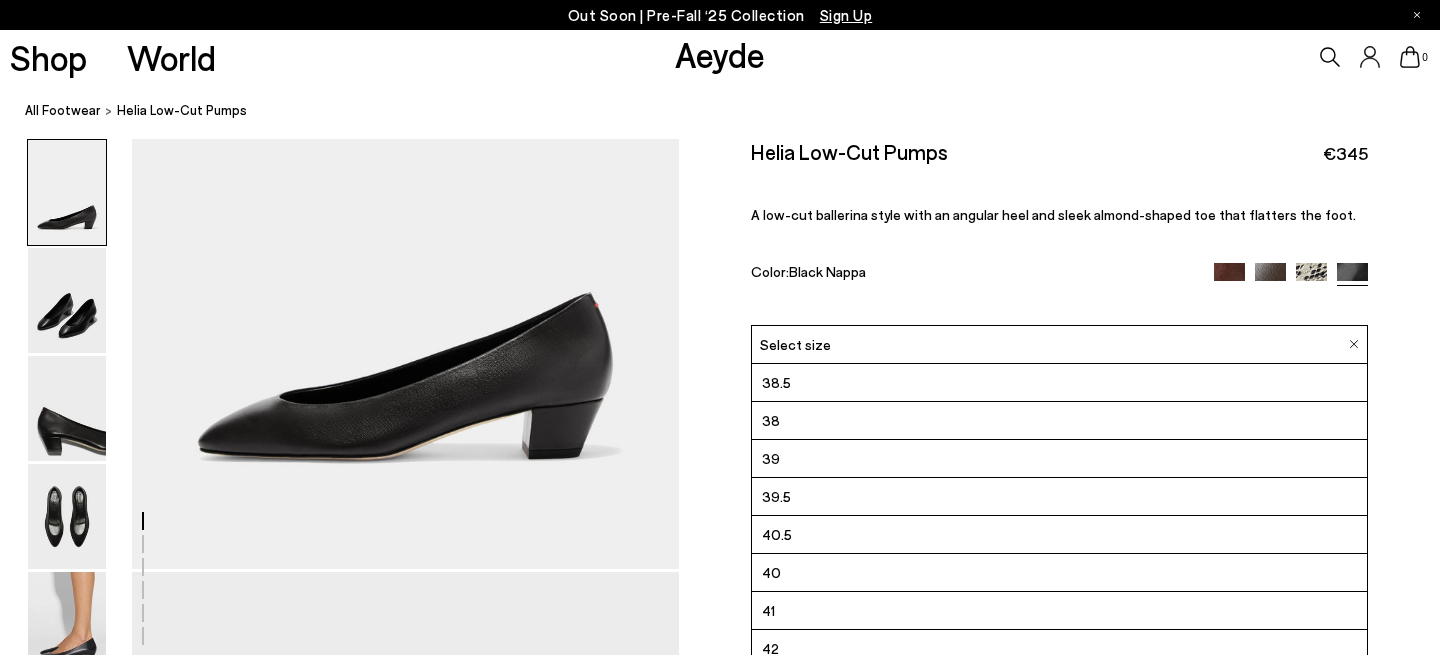 click on "42" at bounding box center (1059, 649) 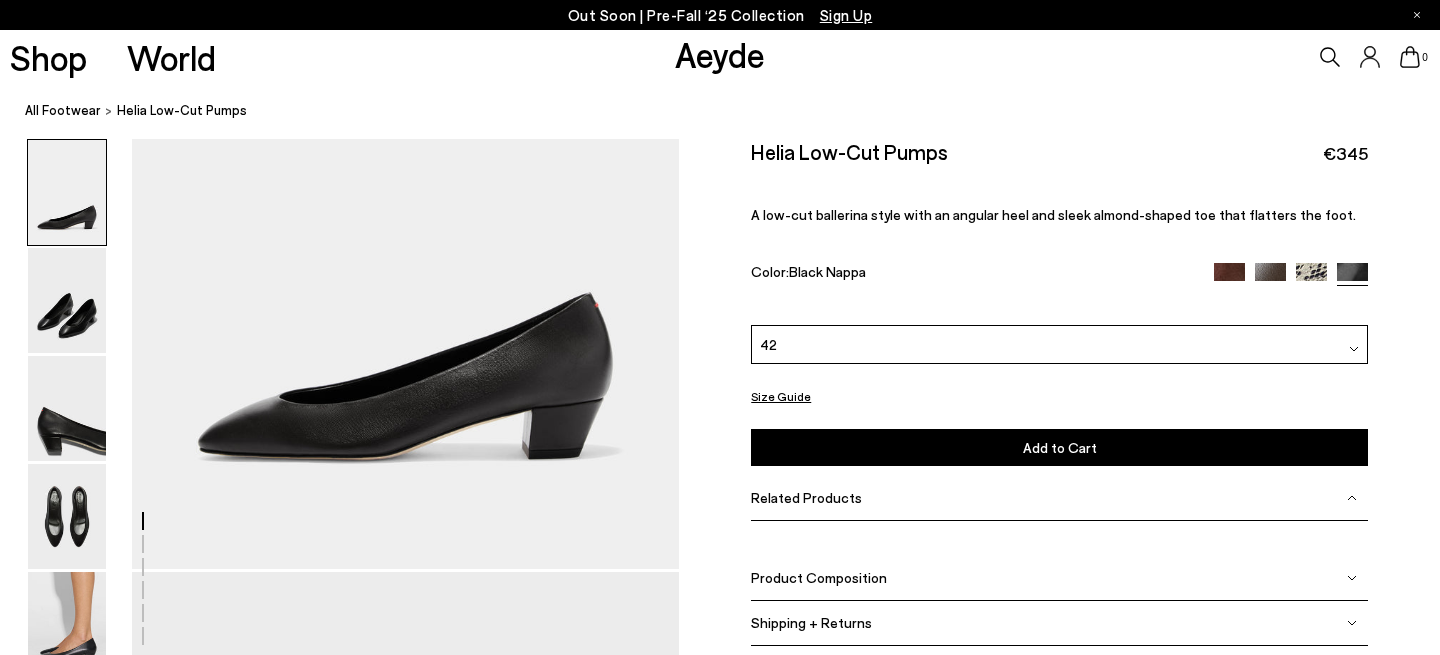 scroll, scrollTop: 0, scrollLeft: 0, axis: both 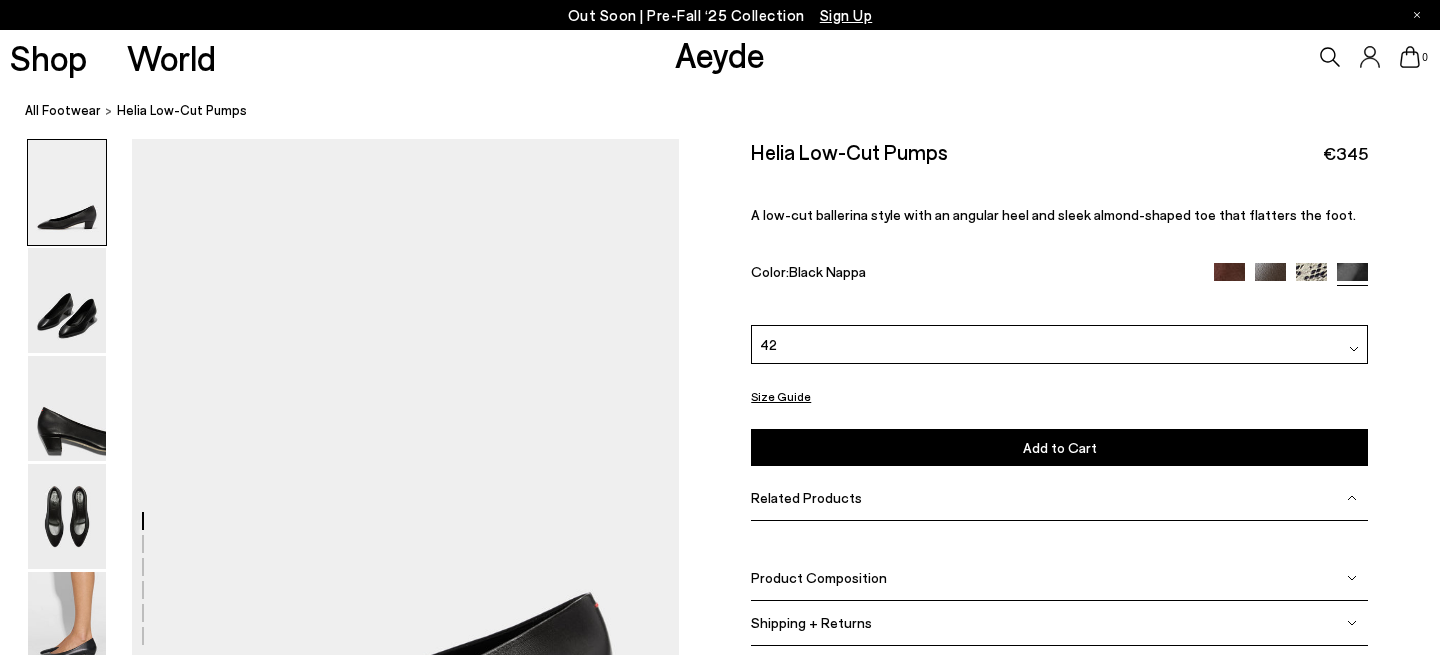 click on "Add to Cart Select a Size First" at bounding box center [1059, 447] 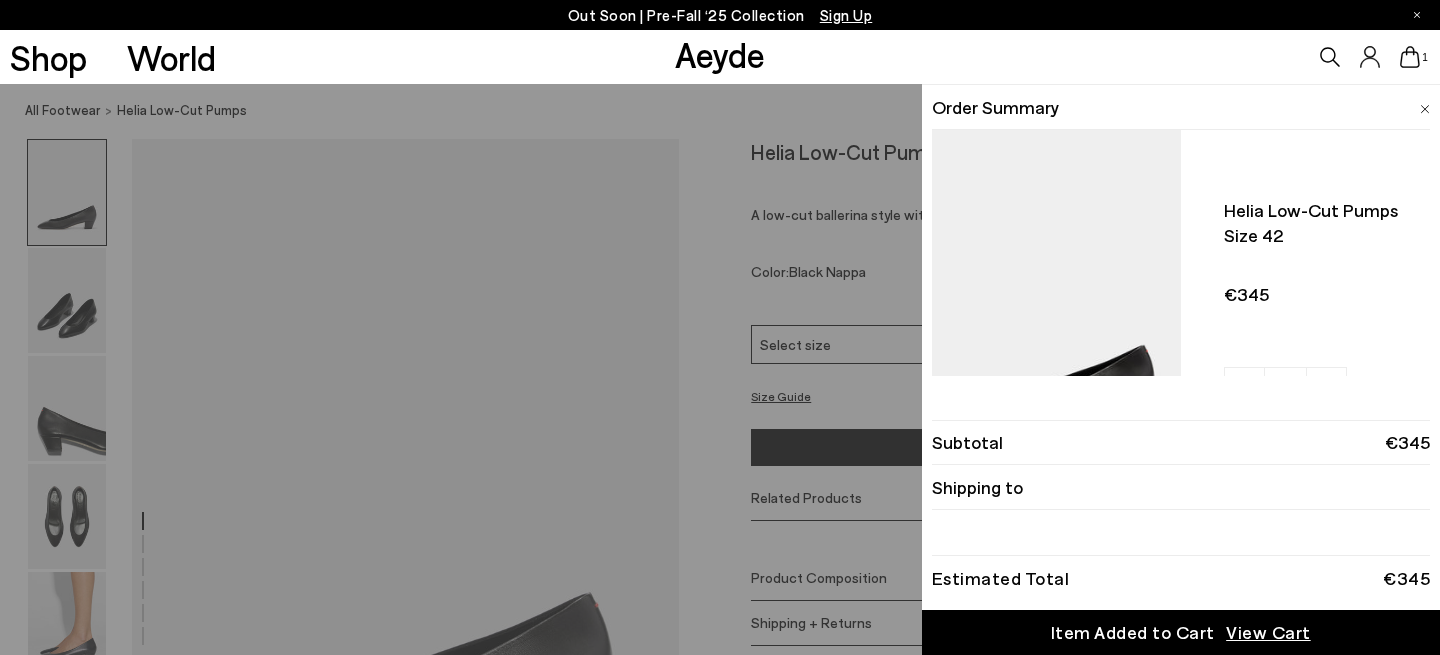 click at bounding box center [1425, 109] 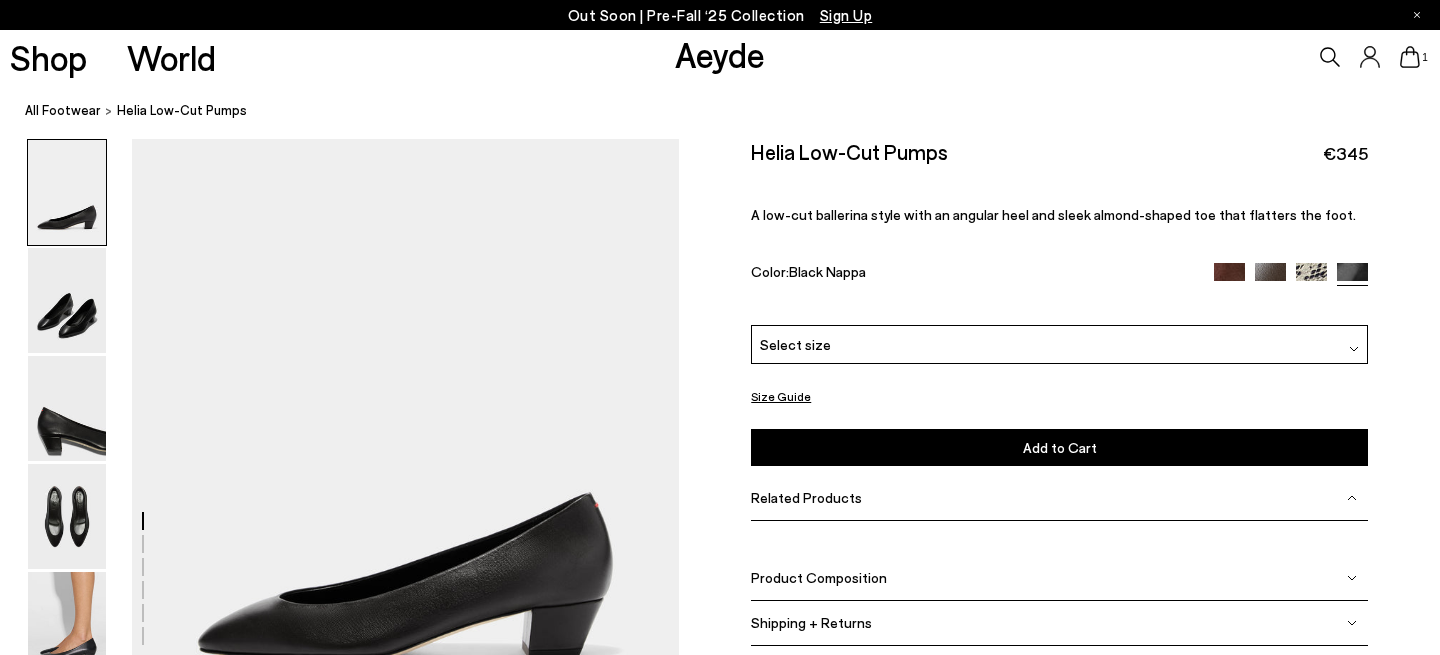 scroll, scrollTop: 0, scrollLeft: 0, axis: both 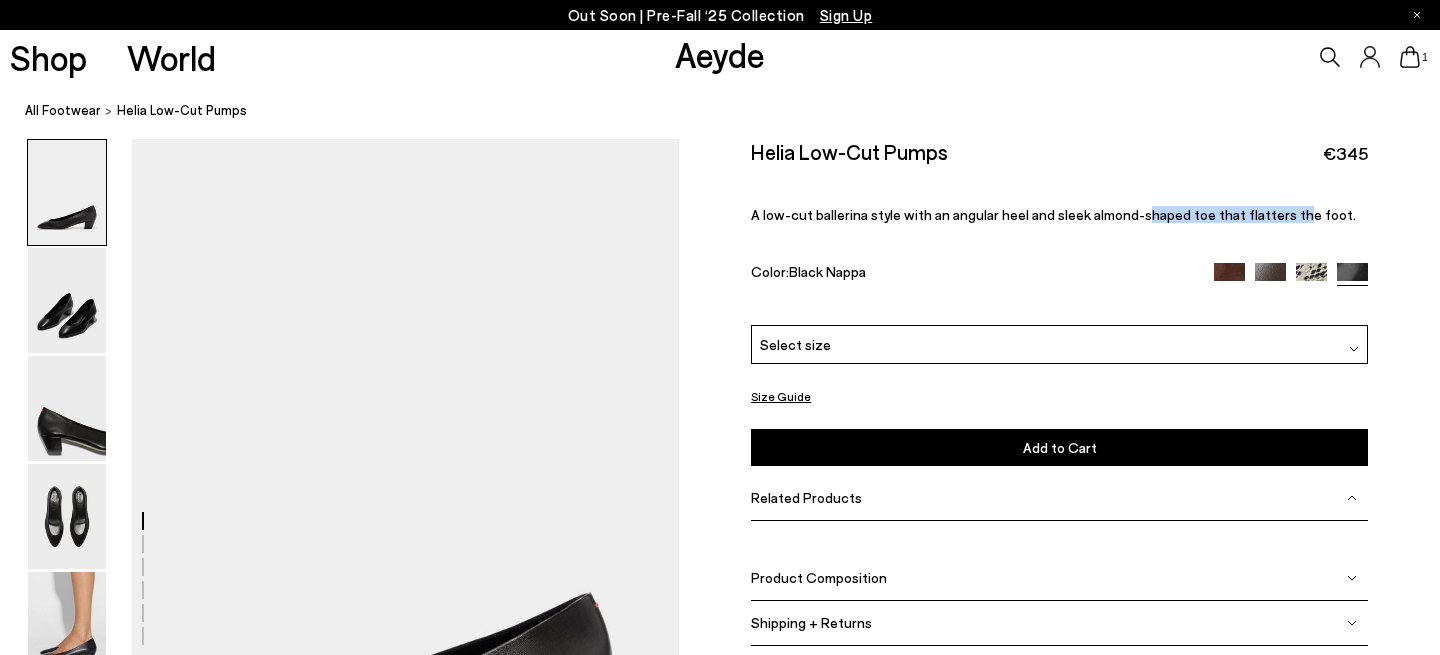 drag, startPoint x: 1276, startPoint y: 211, endPoint x: 1115, endPoint y: 211, distance: 161 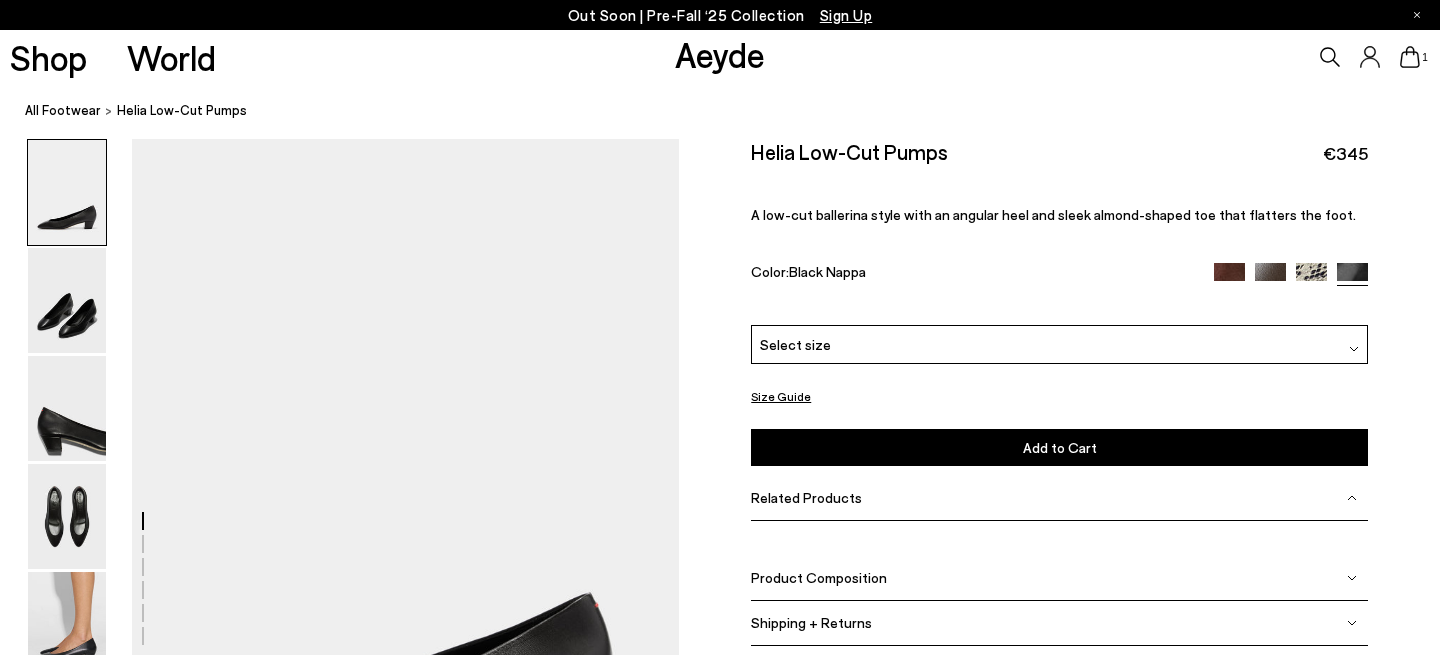 click on "A low-cut ballerina style with an angular heel and sleek almond-shaped toe that flatters the foot." at bounding box center (1059, 214) 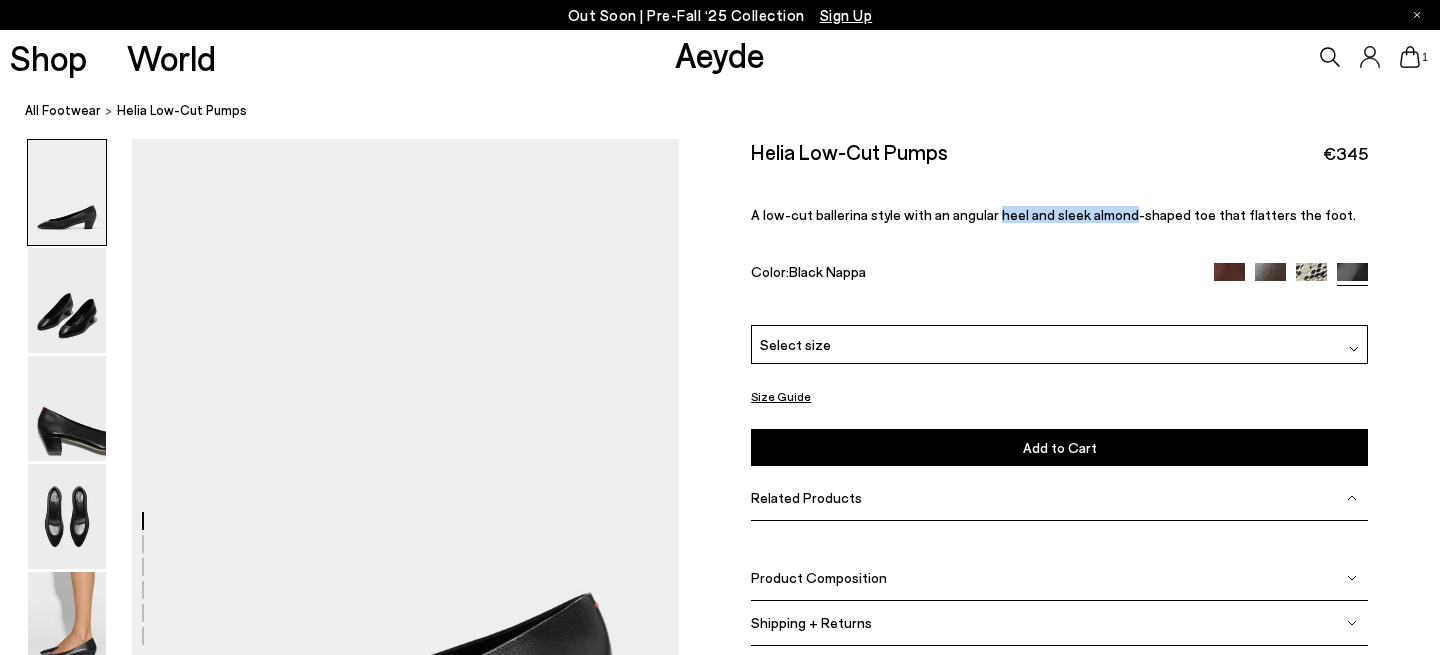 drag, startPoint x: 1107, startPoint y: 211, endPoint x: 942, endPoint y: 211, distance: 165 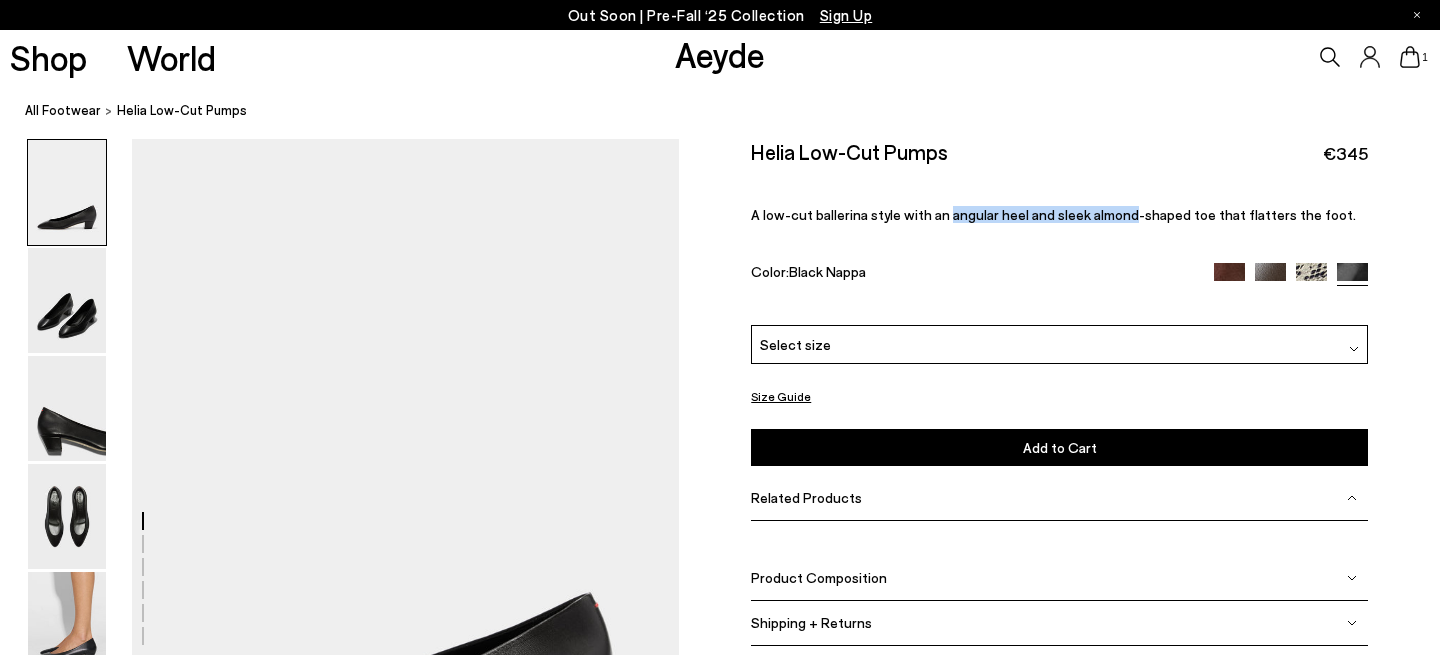 click on "A low-cut ballerina style with an angular heel and sleek almond-shaped toe that flatters the foot." at bounding box center [1059, 214] 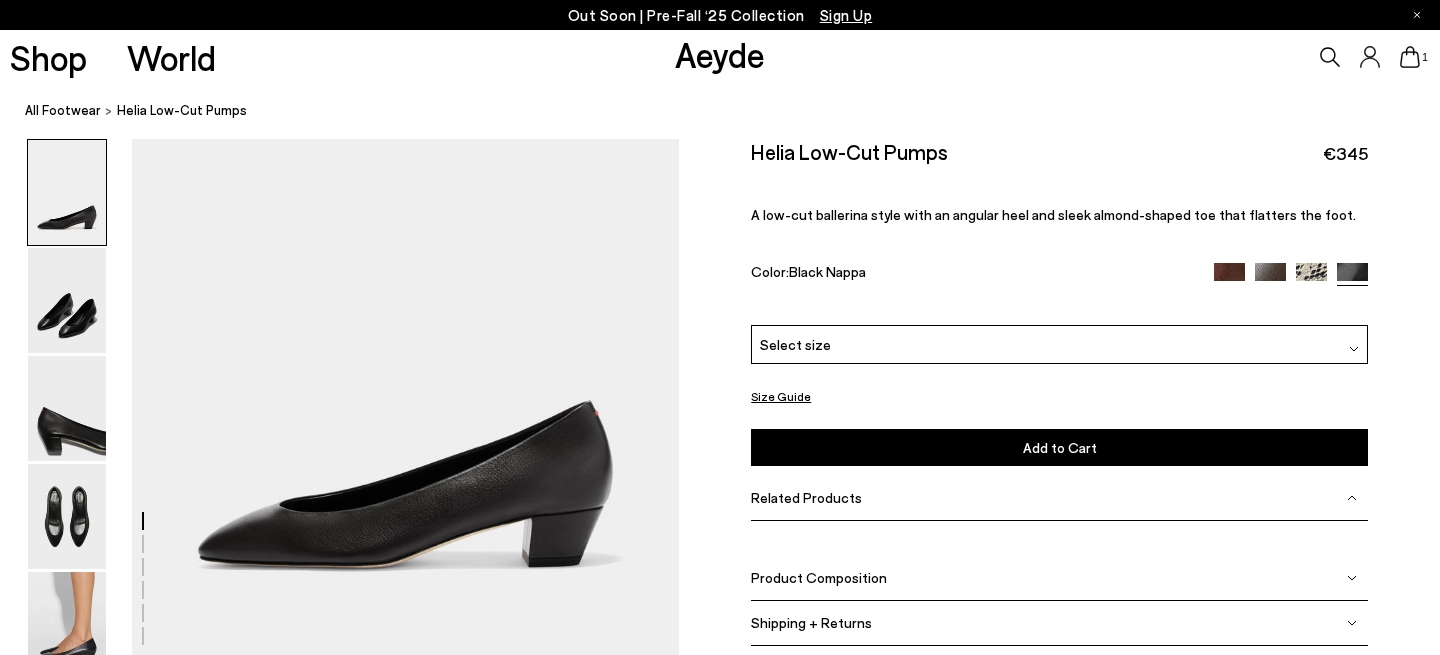 scroll, scrollTop: 195, scrollLeft: 0, axis: vertical 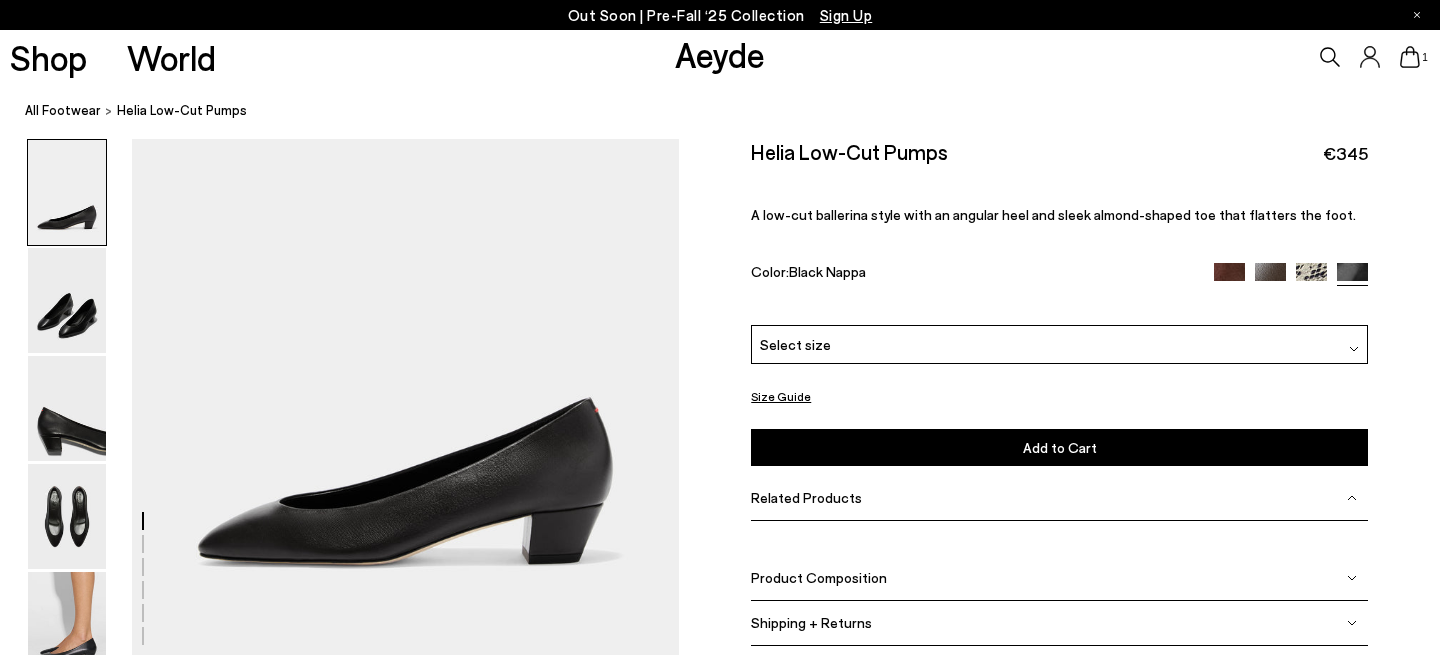 click on "Aeyde" at bounding box center (720, 54) 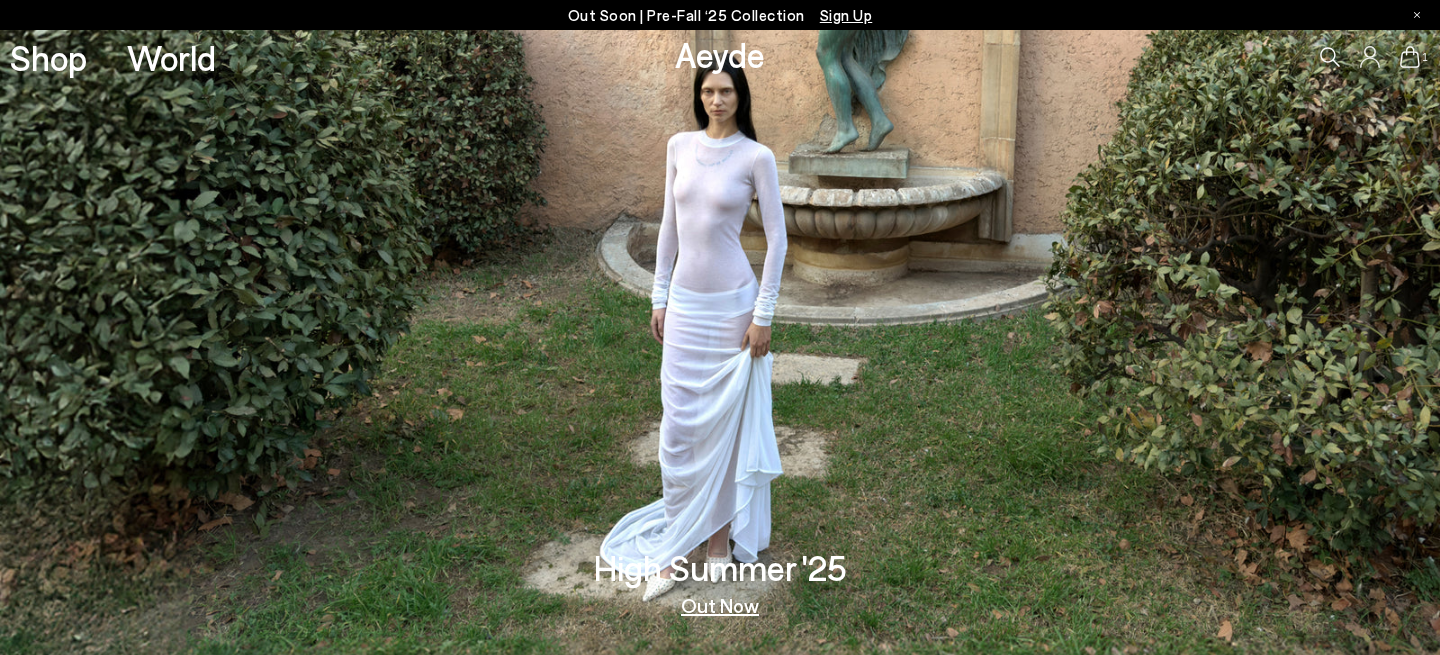 scroll, scrollTop: 0, scrollLeft: 0, axis: both 